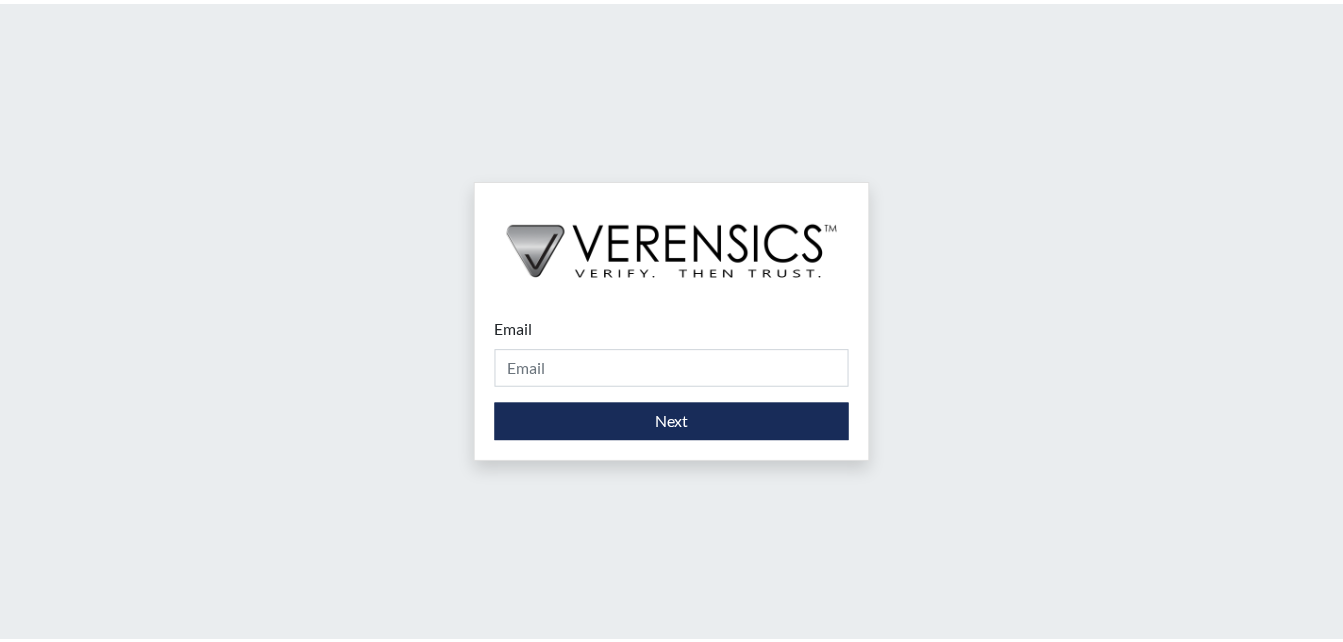scroll, scrollTop: 0, scrollLeft: 0, axis: both 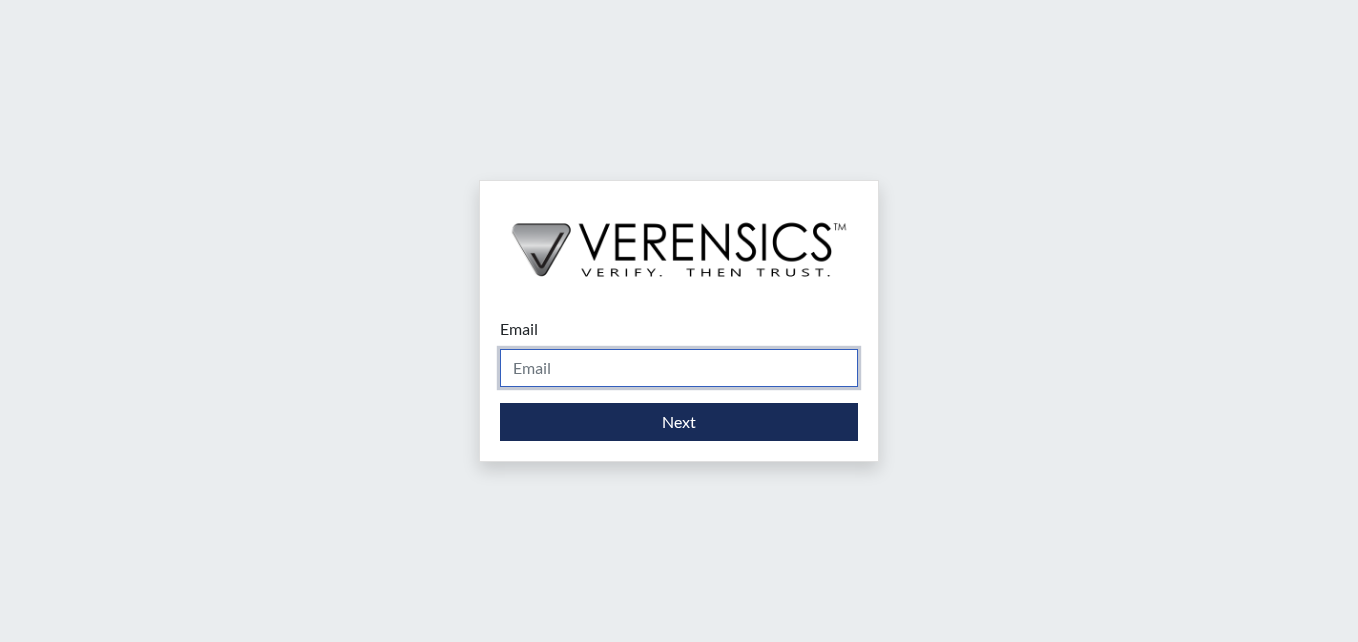 click on "Email" at bounding box center [679, 368] 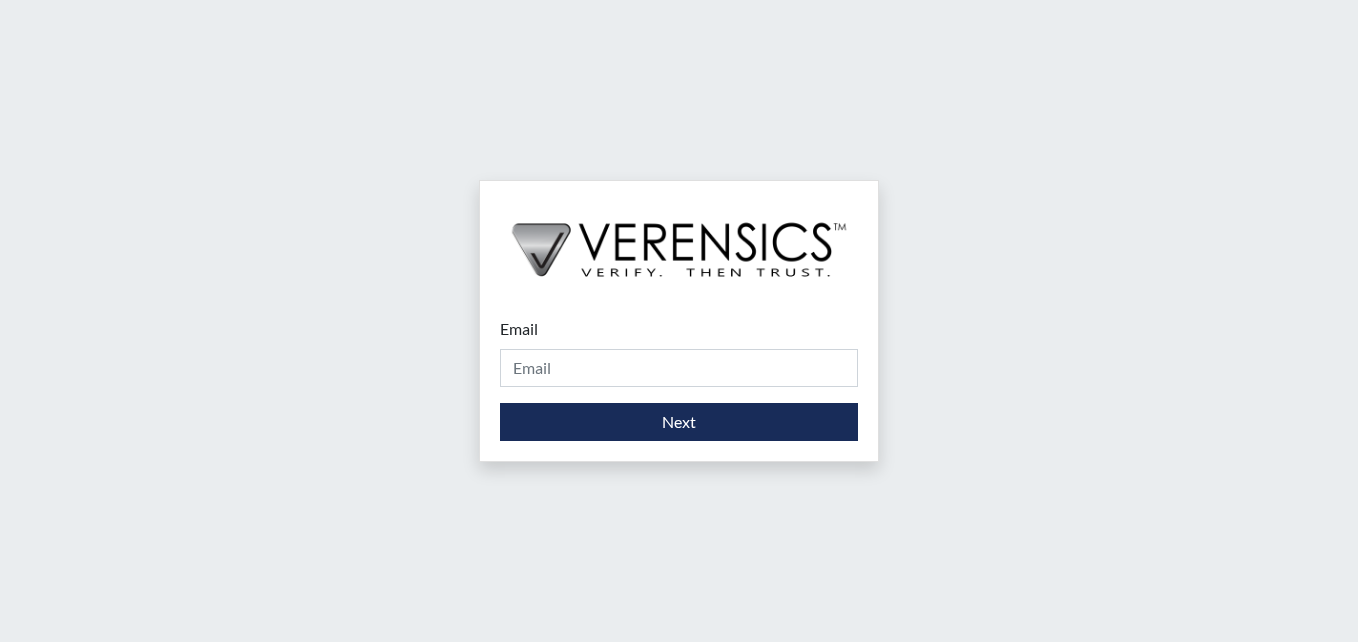 drag, startPoint x: 944, startPoint y: 281, endPoint x: 921, endPoint y: 282, distance: 23.021729 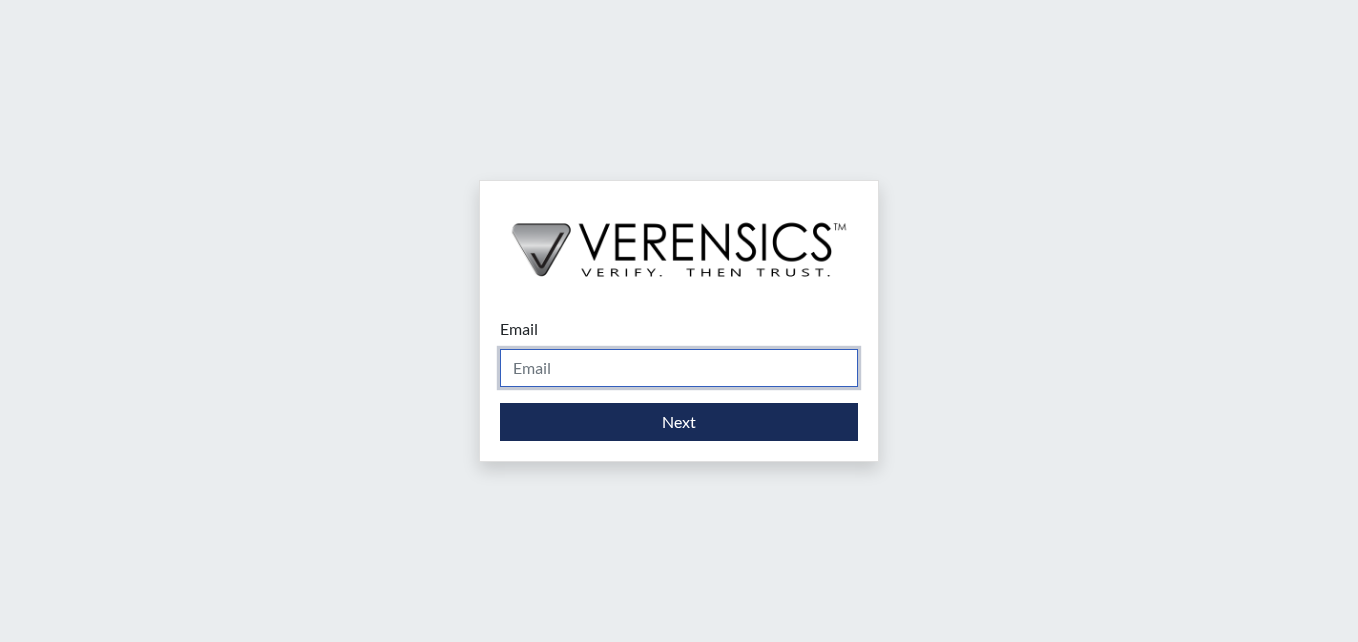 click on "Email" at bounding box center [679, 368] 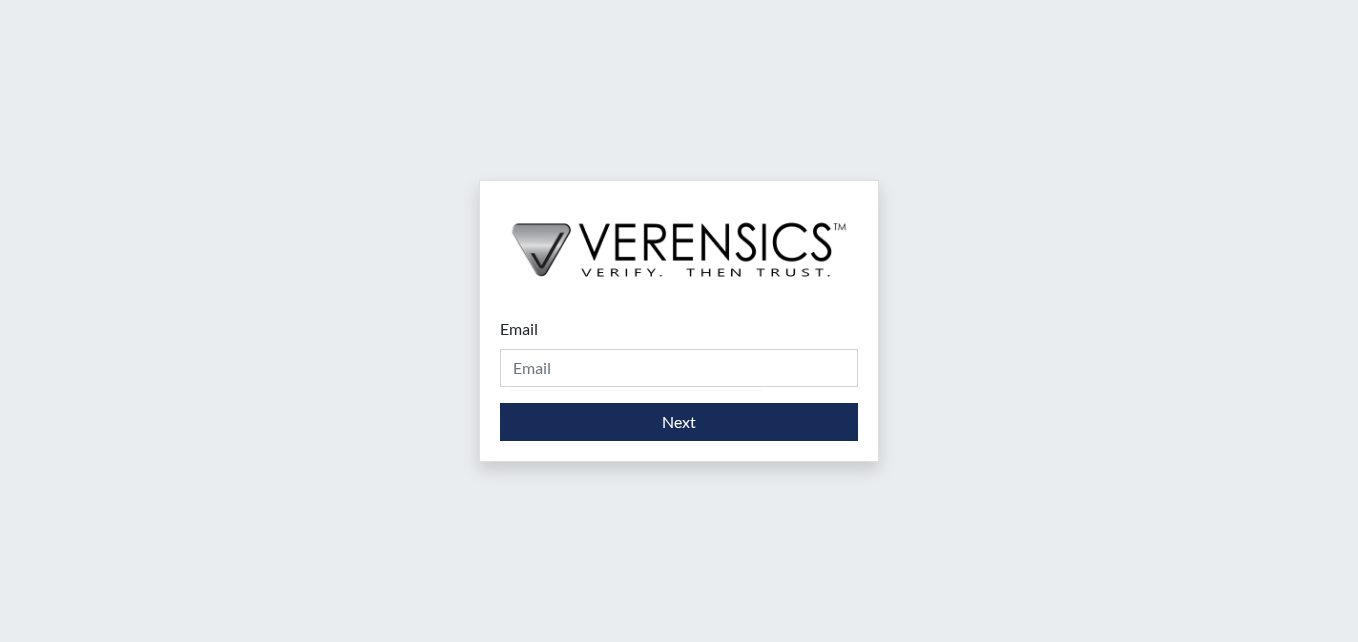 click on "Email  Please provide your email address.   Next" at bounding box center (679, 321) 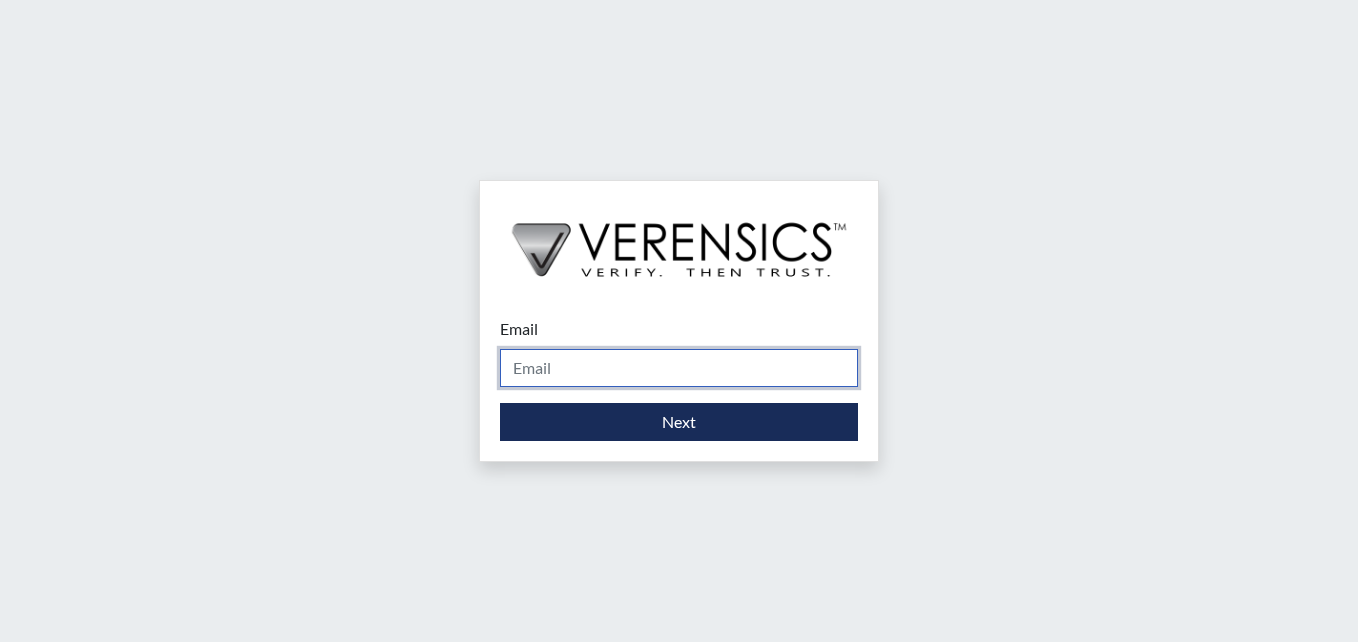 click on "Email" at bounding box center [679, 368] 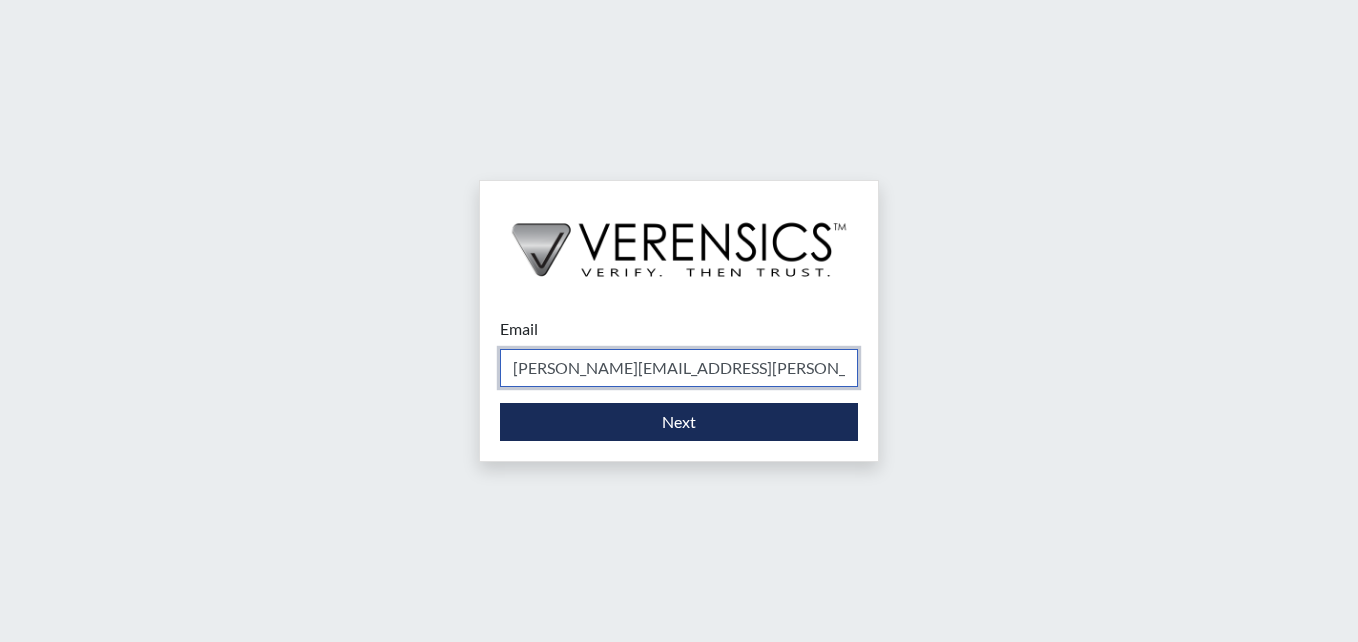 type on "[PERSON_NAME][EMAIL_ADDRESS][PERSON_NAME][DOMAIN_NAME]" 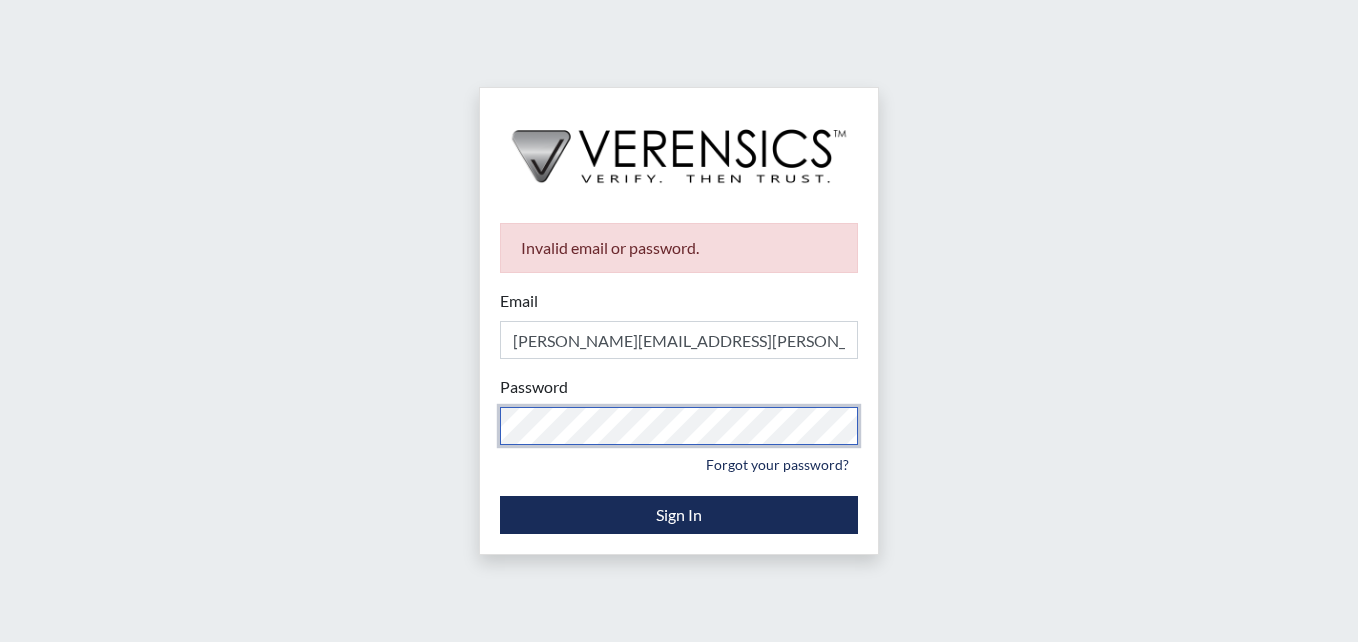 click on "Invalid email or password.  Email [PERSON_NAME][EMAIL_ADDRESS][PERSON_NAME][DOMAIN_NAME]  Please provide your email address.  Password  Please provide your password.  Forgot your password?  Sign In" at bounding box center (679, 321) 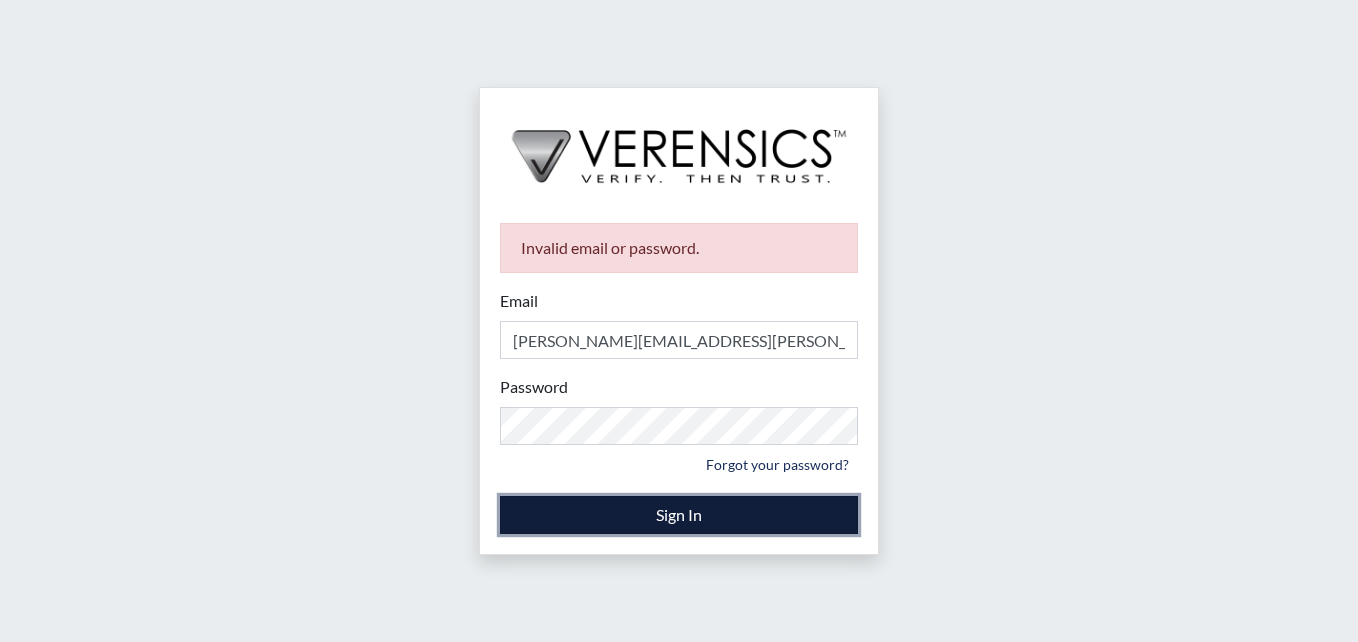 click on "Sign In" at bounding box center (679, 515) 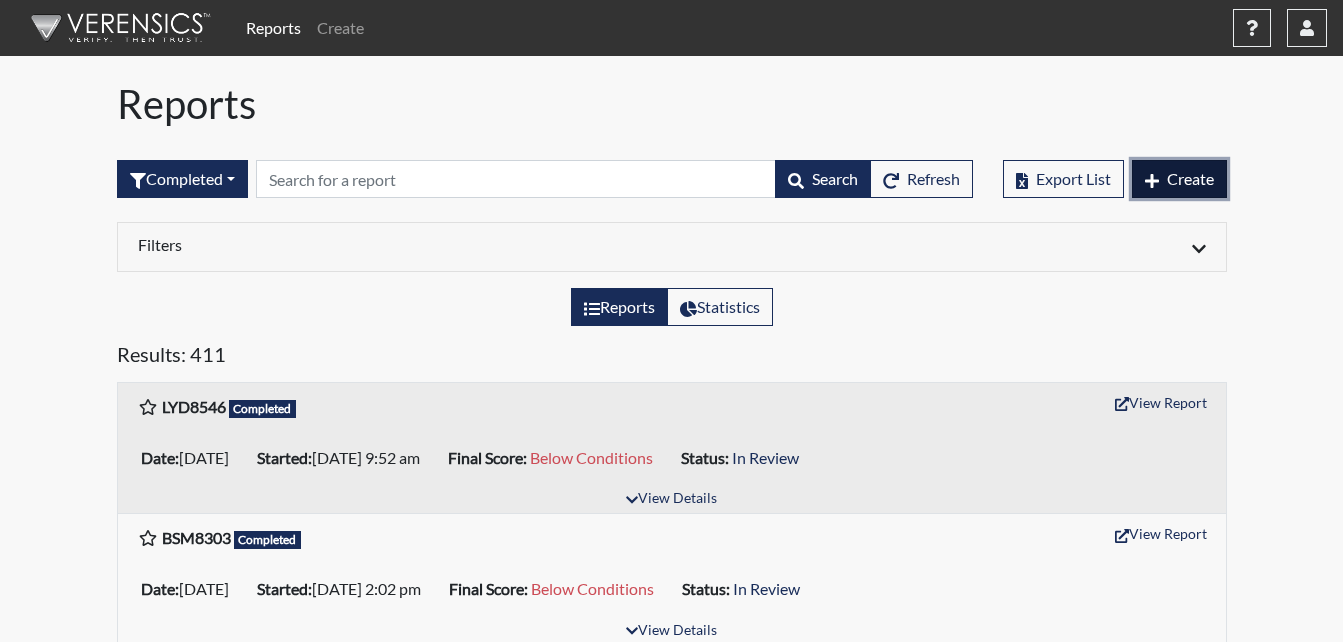 click on "Create" at bounding box center [1190, 178] 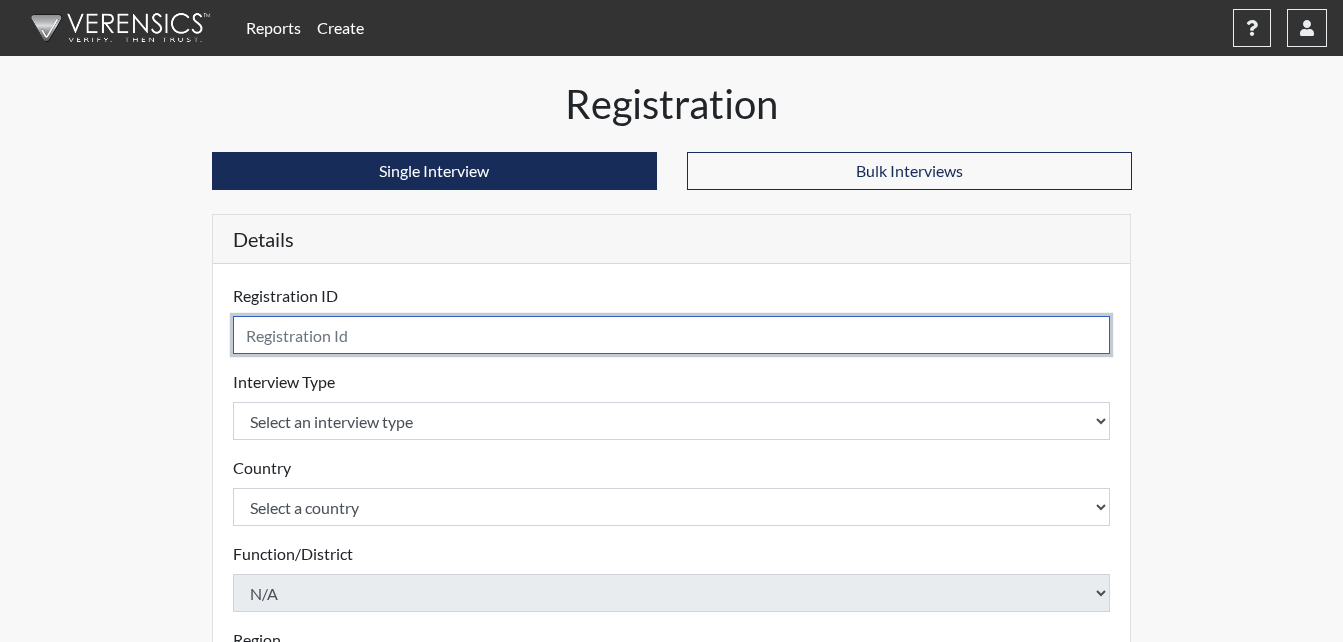 click at bounding box center (672, 335) 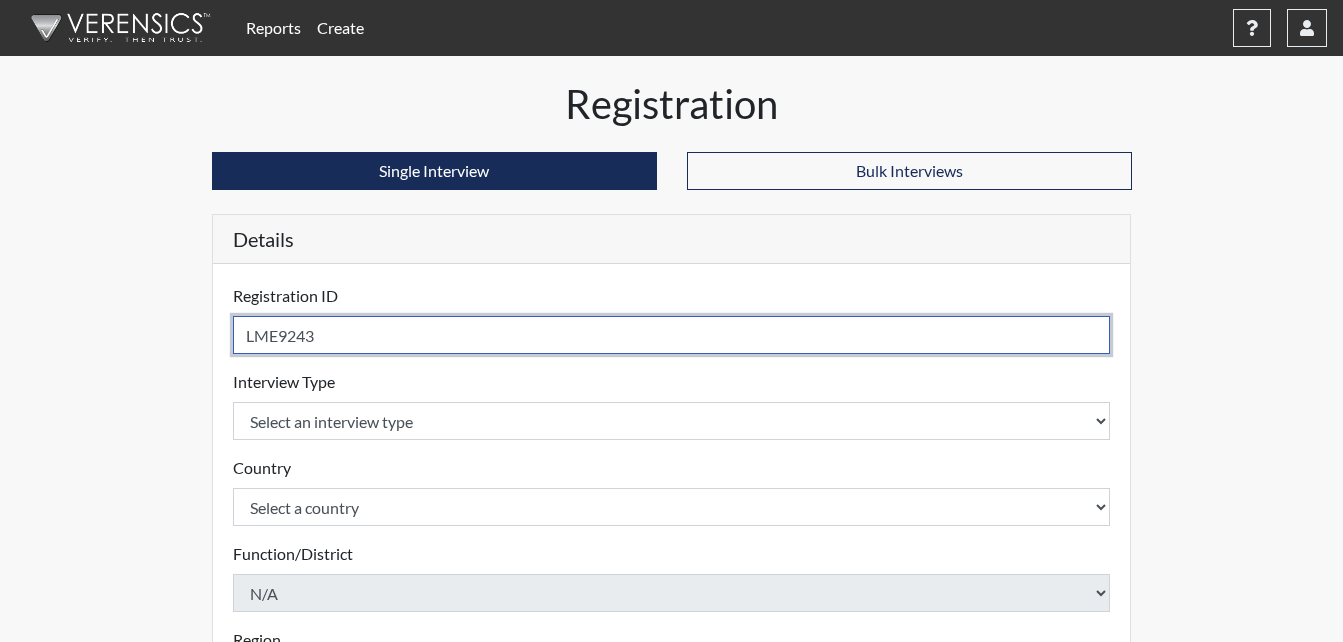 type on "LME9243" 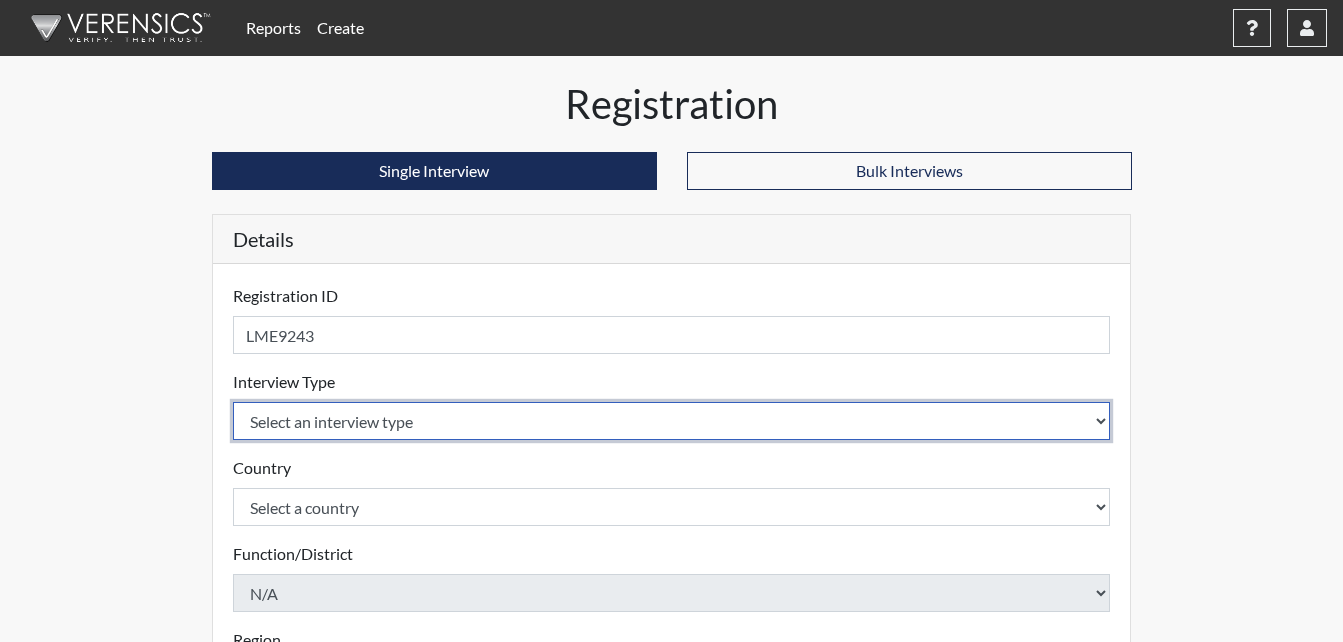 click on "Select an interview type  Corrections Pre-Employment" at bounding box center (672, 421) 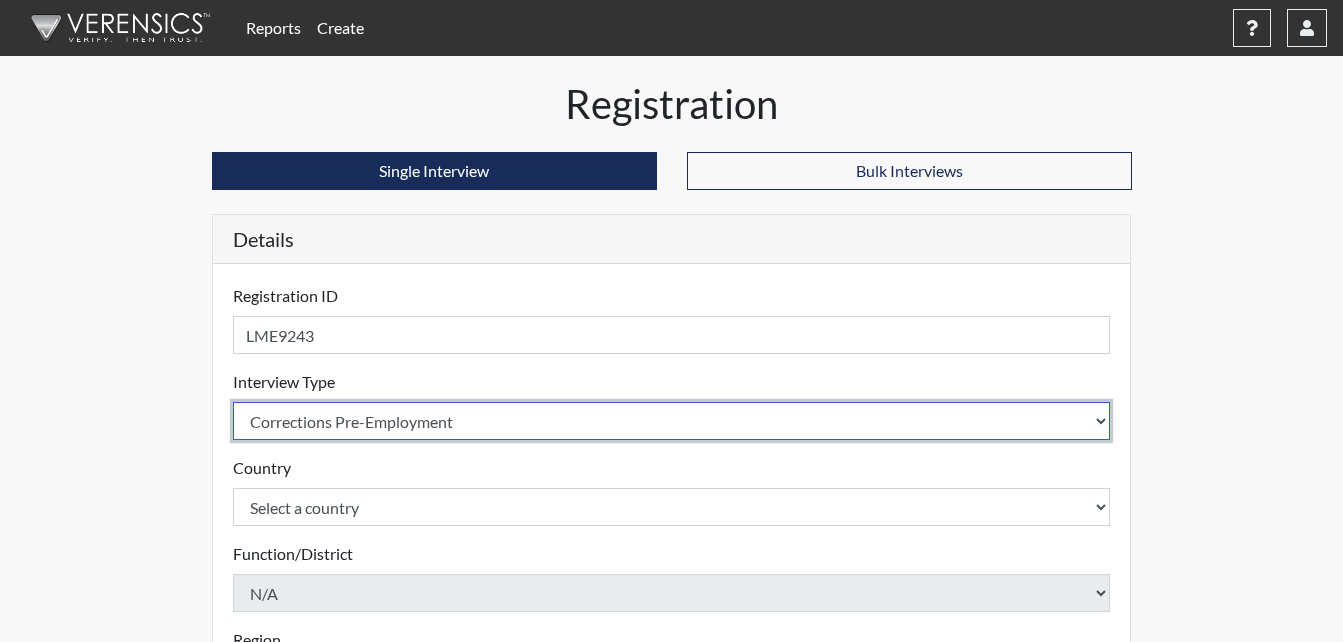 click on "Select an interview type  Corrections Pre-Employment" at bounding box center (672, 421) 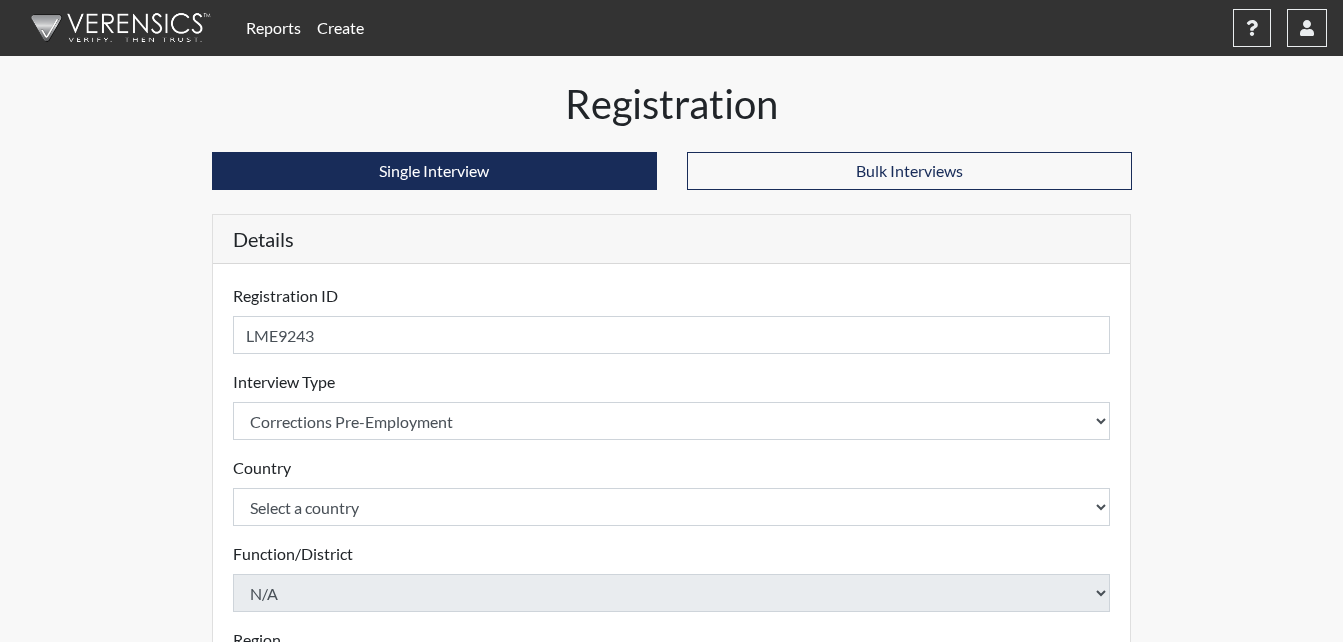 click on "Country Select a country  [GEOGRAPHIC_DATA]   [GEOGRAPHIC_DATA]  Please select a country." at bounding box center [672, 491] 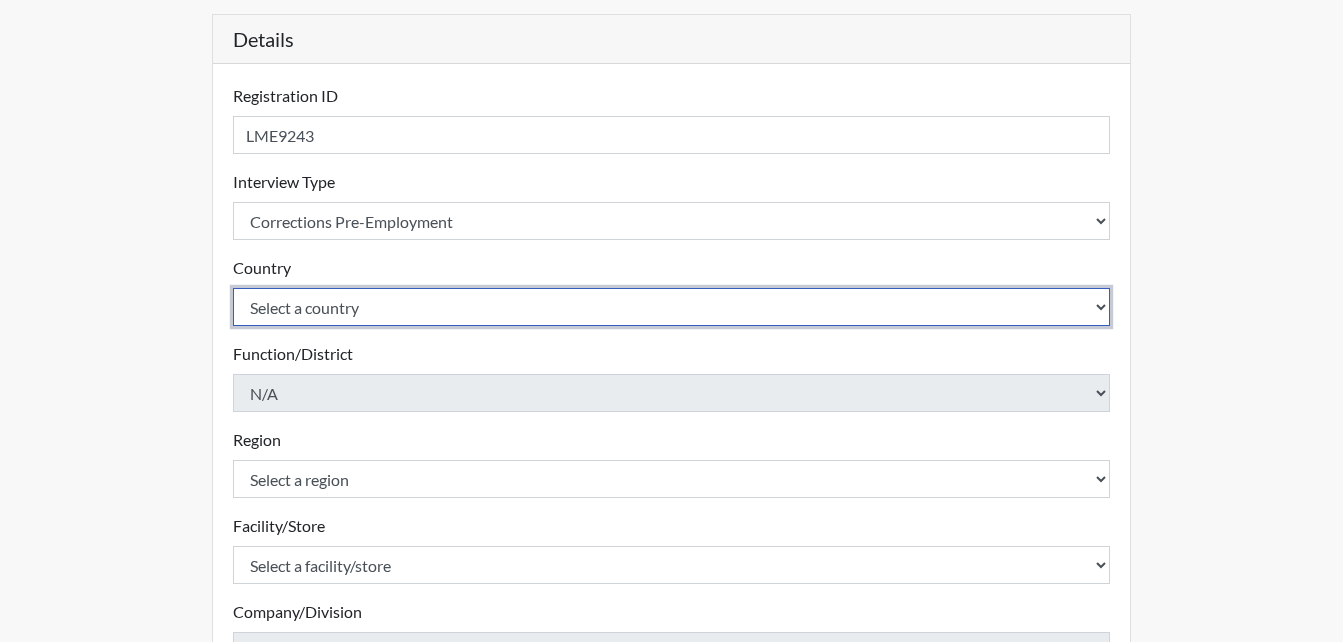 click on "Select a country  [GEOGRAPHIC_DATA]   [GEOGRAPHIC_DATA]" at bounding box center [672, 307] 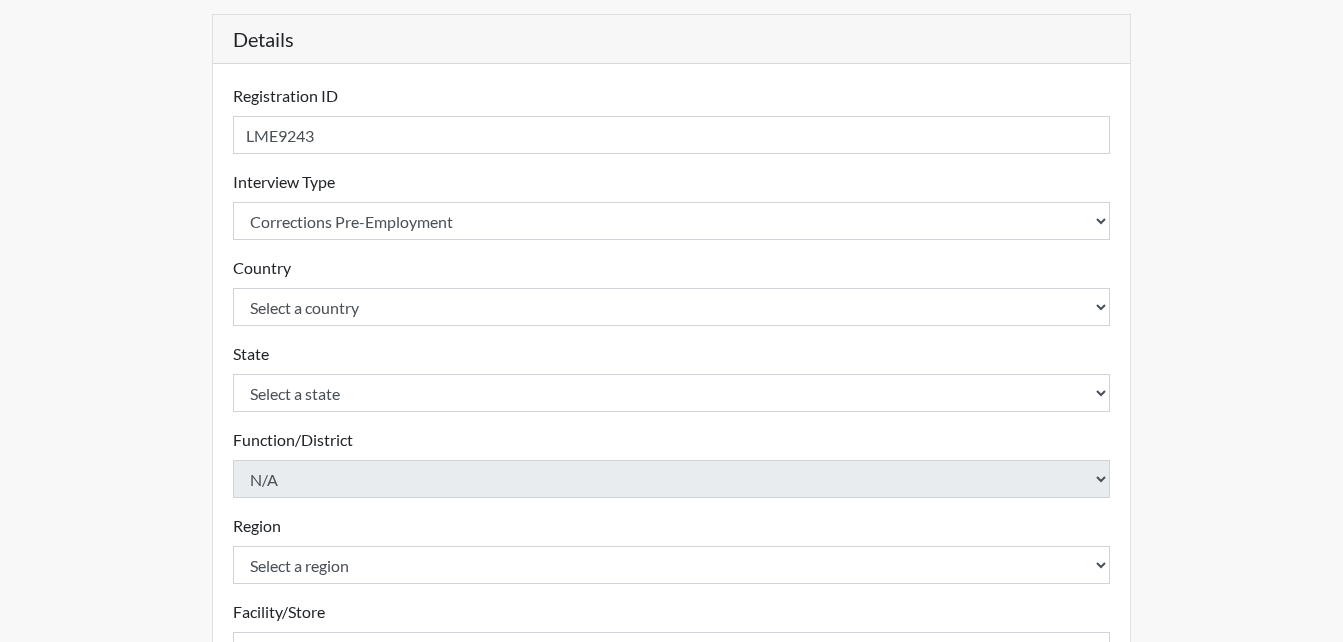 click on "Registration  Single Interview   Bulk Interviews  Details Registration ID LME9243 Please provide a registration ID. Interview Type Select an interview type  Corrections Pre-Employment  Please select a test type. Country Select a country  [GEOGRAPHIC_DATA]   [GEOGRAPHIC_DATA]  Please select a country. State Select a state  [US_STATE]   [US_STATE]   [US_STATE]   [US_STATE]   [US_STATE]   [US_STATE]   [US_STATE]   [US_STATE]   [US_STATE]   [US_STATE]   [US_STATE]   [US_STATE]   [US_STATE]   [US_STATE]   [US_STATE]   [US_STATE]   [US_STATE]   [US_STATE]   [US_STATE]   [US_STATE]   [US_STATE]   [US_STATE]   [US_STATE]   [US_STATE]   [US_STATE]   [US_STATE]   [US_STATE]   [US_STATE]   [US_STATE]   [US_STATE]   [US_STATE]   [US_STATE]   [US_STATE]   [US_STATE]   [US_STATE]   [US_STATE]   [US_STATE]   [US_STATE]   [US_STATE]   [US_STATE]   [US_STATE]   [US_STATE]   [US_STATE]   [US_STATE]   [US_STATE]   [US_STATE][PERSON_NAME][US_STATE]   [US_STATE]   [US_STATE]   [US_STATE]  Please select a state. Function/District N/A Please select a function/district. Region Select a region  North Region  Please select a region. ×" at bounding box center (672, 445) 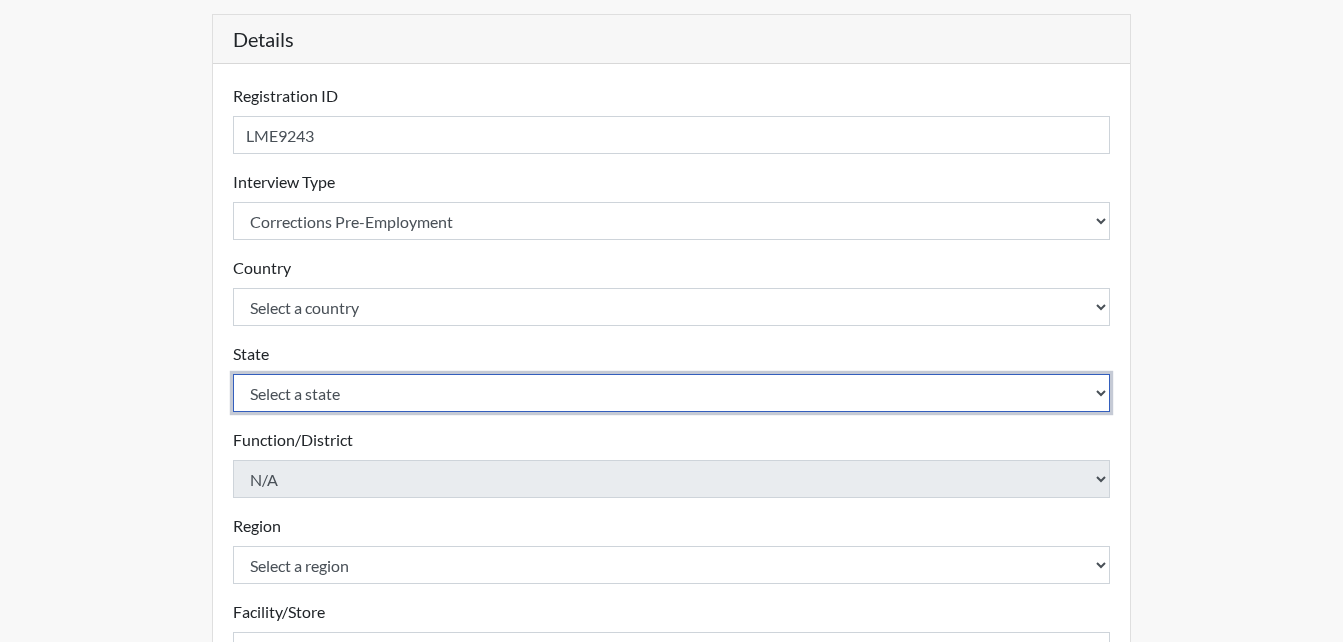 click on "Select a state  [US_STATE]   [US_STATE]   [US_STATE]   [US_STATE]   [US_STATE]   [US_STATE]   [US_STATE]   [US_STATE]   [US_STATE]   [US_STATE]   [US_STATE]   [US_STATE]   [US_STATE]   [US_STATE]   [US_STATE]   [US_STATE]   [US_STATE]   [US_STATE]   [US_STATE]   [US_STATE]   [US_STATE]   [US_STATE]   [US_STATE]   [US_STATE]   [US_STATE]   [US_STATE]   [US_STATE]   [US_STATE]   [US_STATE]   [US_STATE]   [US_STATE]   [US_STATE]   [US_STATE]   [US_STATE]   [US_STATE]   [US_STATE]   [US_STATE]   [US_STATE]   [US_STATE]   [US_STATE]   [US_STATE]   [US_STATE]   [US_STATE]   [US_STATE]   [US_STATE]   [US_STATE][PERSON_NAME][US_STATE]   [US_STATE]   [US_STATE]   [US_STATE]" at bounding box center [672, 393] 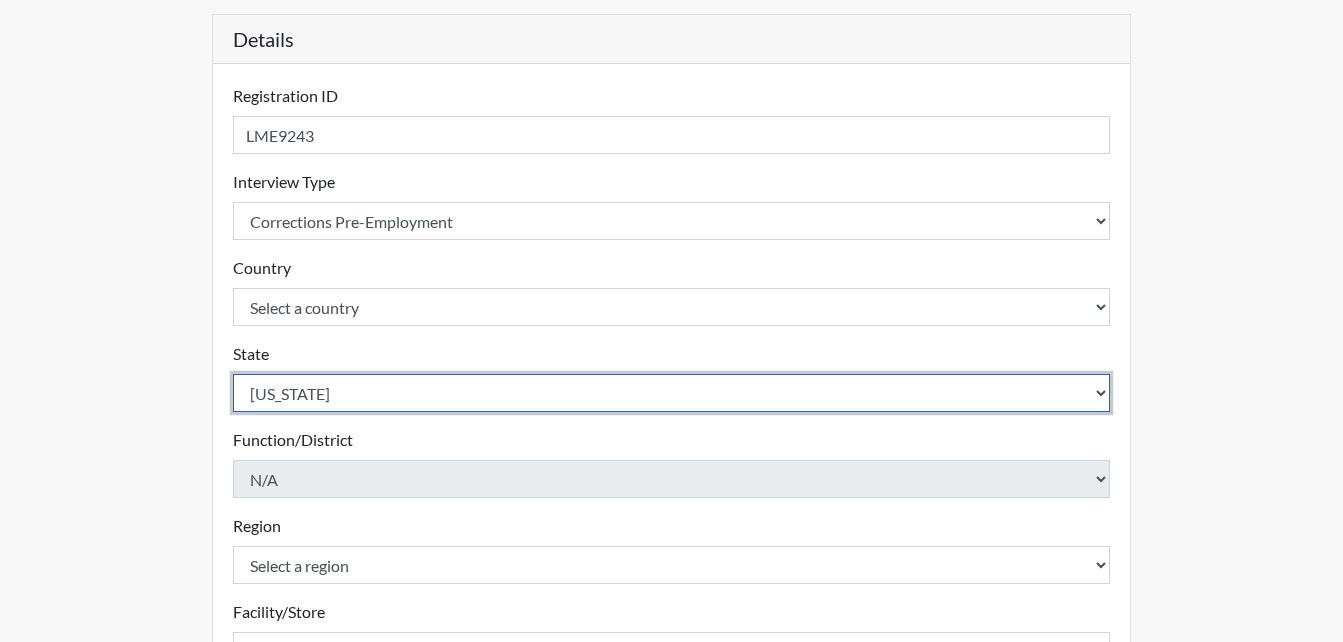 click on "Select a state  [US_STATE]   [US_STATE]   [US_STATE]   [US_STATE]   [US_STATE]   [US_STATE]   [US_STATE]   [US_STATE]   [US_STATE]   [US_STATE]   [US_STATE]   [US_STATE]   [US_STATE]   [US_STATE]   [US_STATE]   [US_STATE]   [US_STATE]   [US_STATE]   [US_STATE]   [US_STATE]   [US_STATE]   [US_STATE]   [US_STATE]   [US_STATE]   [US_STATE]   [US_STATE]   [US_STATE]   [US_STATE]   [US_STATE]   [US_STATE]   [US_STATE]   [US_STATE]   [US_STATE]   [US_STATE]   [US_STATE]   [US_STATE]   [US_STATE]   [US_STATE]   [US_STATE]   [US_STATE]   [US_STATE]   [US_STATE]   [US_STATE]   [US_STATE]   [US_STATE]   [US_STATE][PERSON_NAME][US_STATE]   [US_STATE]   [US_STATE]   [US_STATE]" at bounding box center (672, 393) 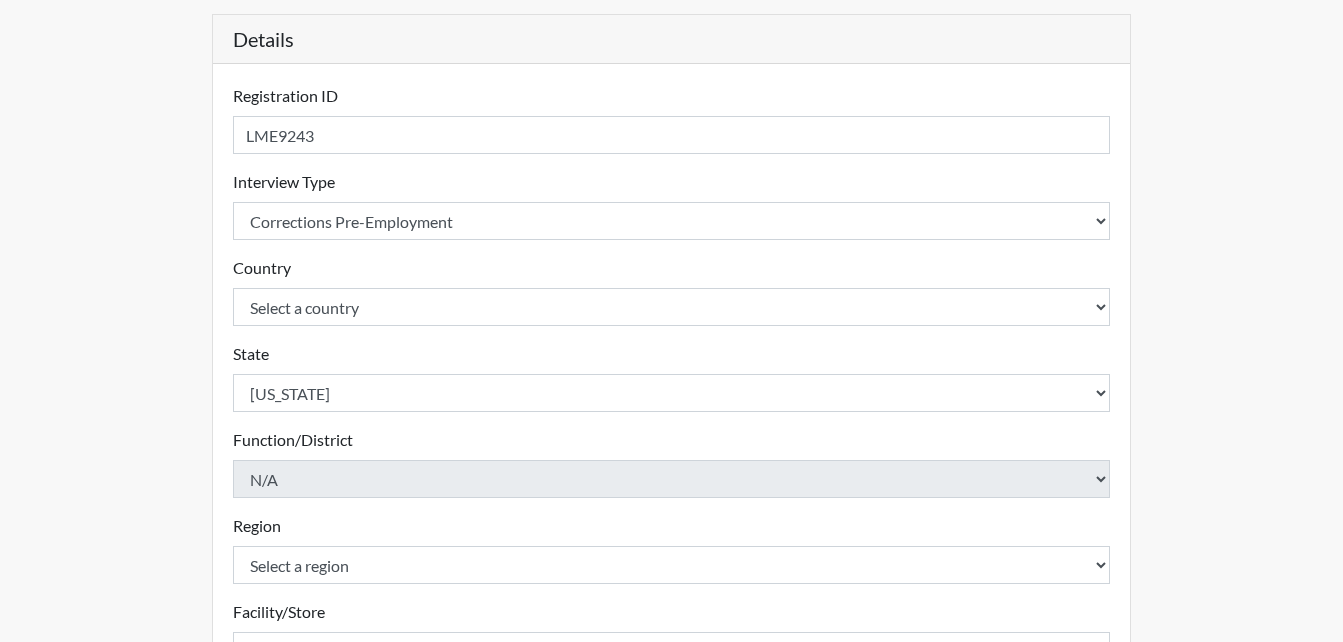 click on "Registration  Single Interview   Bulk Interviews  Details Registration ID LME9243 Please provide a registration ID. Interview Type Select an interview type  Corrections Pre-Employment  Please select a test type. Country Select a country  [GEOGRAPHIC_DATA]   [GEOGRAPHIC_DATA]  Please select a country. State Select a state  [US_STATE]   [US_STATE]   [US_STATE]   [US_STATE]   [US_STATE]   [US_STATE]   [US_STATE]   [US_STATE]   [US_STATE]   [US_STATE]   [US_STATE]   [US_STATE]   [US_STATE]   [US_STATE]   [US_STATE]   [US_STATE]   [US_STATE]   [US_STATE]   [US_STATE]   [US_STATE]   [US_STATE]   [US_STATE]   [US_STATE]   [US_STATE]   [US_STATE]   [US_STATE]   [US_STATE]   [US_STATE]   [US_STATE]   [US_STATE]   [US_STATE]   [US_STATE]   [US_STATE]   [US_STATE]   [US_STATE]   [US_STATE]   [US_STATE]   [US_STATE]   [US_STATE]   [US_STATE]   [US_STATE]   [US_STATE]   [US_STATE]   [US_STATE]   [US_STATE]   [US_STATE][PERSON_NAME][US_STATE]   [US_STATE]   [US_STATE]   [US_STATE]  Please select a state. Function/District N/A Please select a function/district. Region Select a region  North Region  Please select a region. ×" at bounding box center (672, 445) 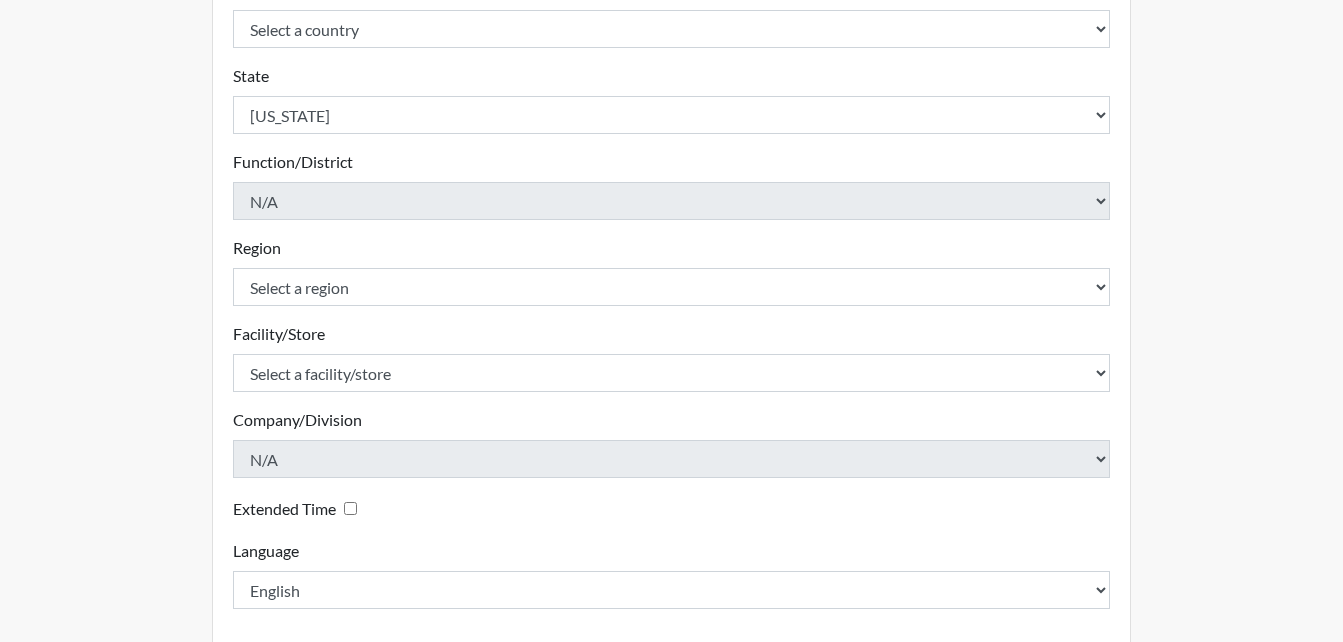 scroll, scrollTop: 569, scrollLeft: 0, axis: vertical 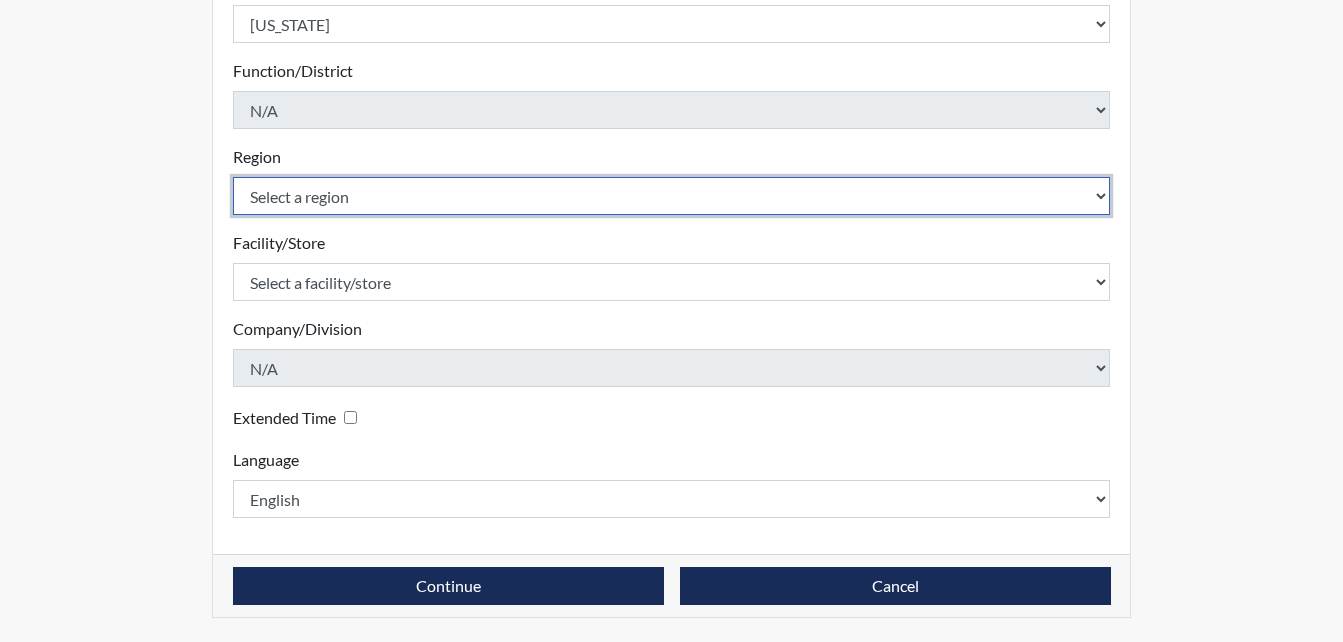 click on "Select a region  [GEOGRAPHIC_DATA]" at bounding box center [672, 196] 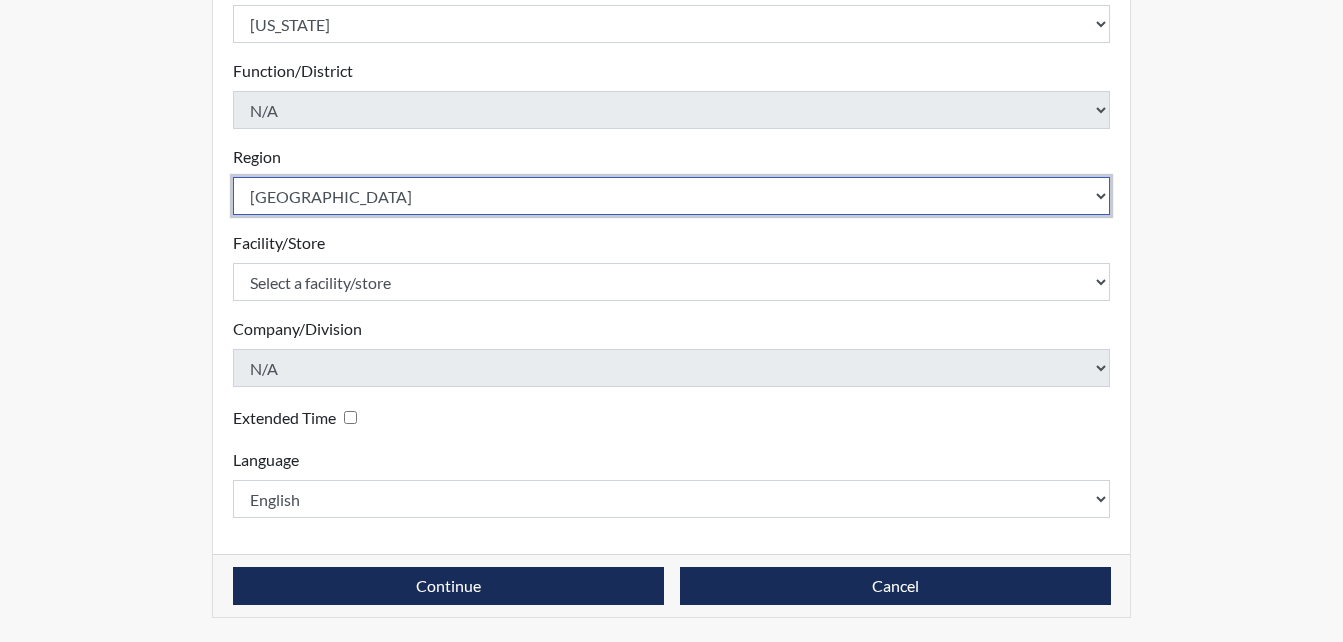 click on "Select a region  [GEOGRAPHIC_DATA]" at bounding box center (672, 196) 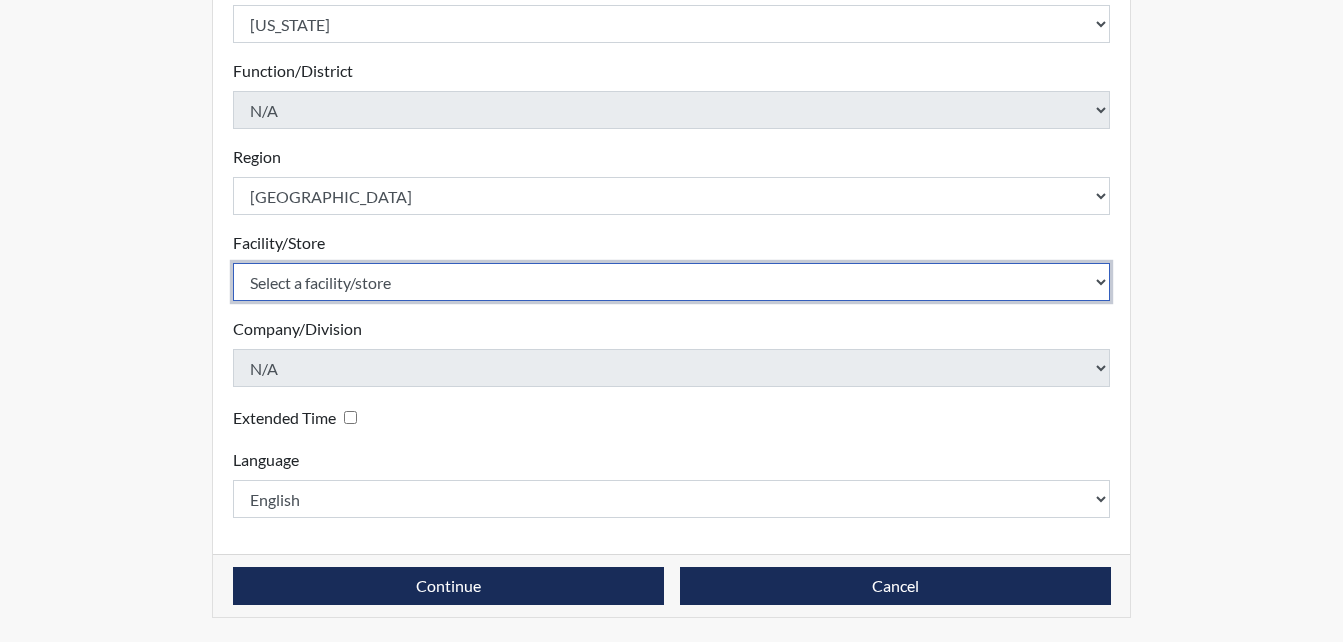 click on "Select a facility/store  [PERSON_NAME]" at bounding box center (672, 282) 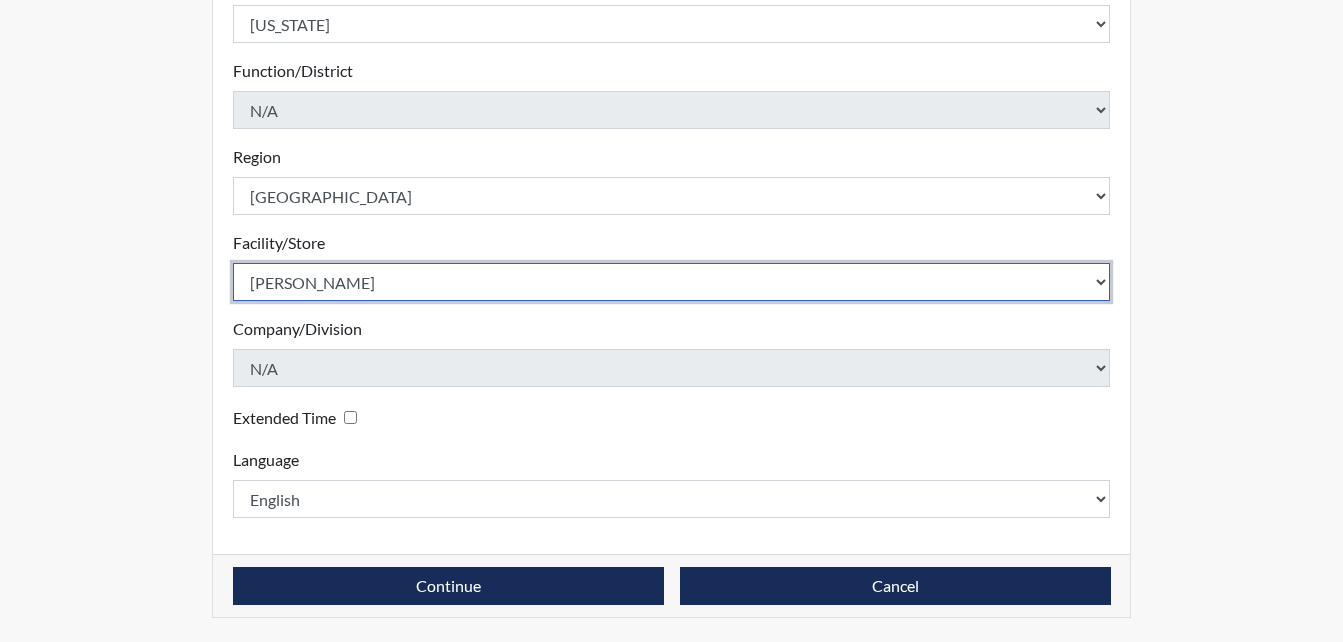 click on "Select a facility/store  [PERSON_NAME]" at bounding box center (672, 282) 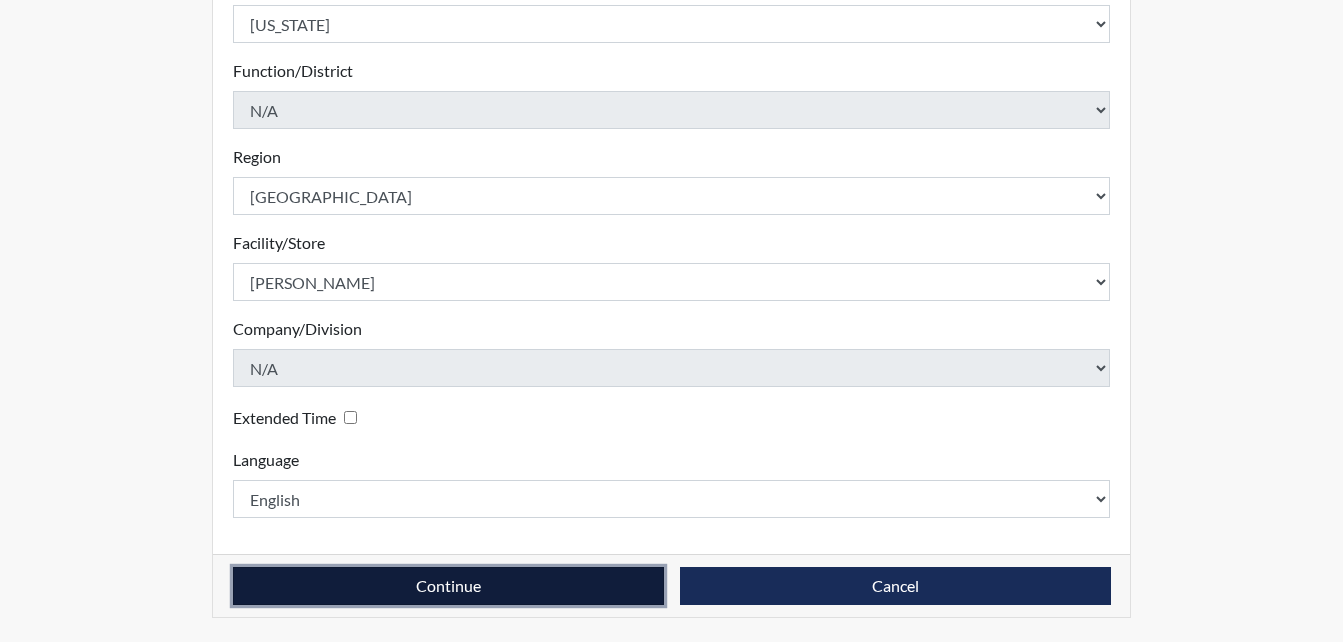 drag, startPoint x: 459, startPoint y: 567, endPoint x: 615, endPoint y: 637, distance: 170.98538 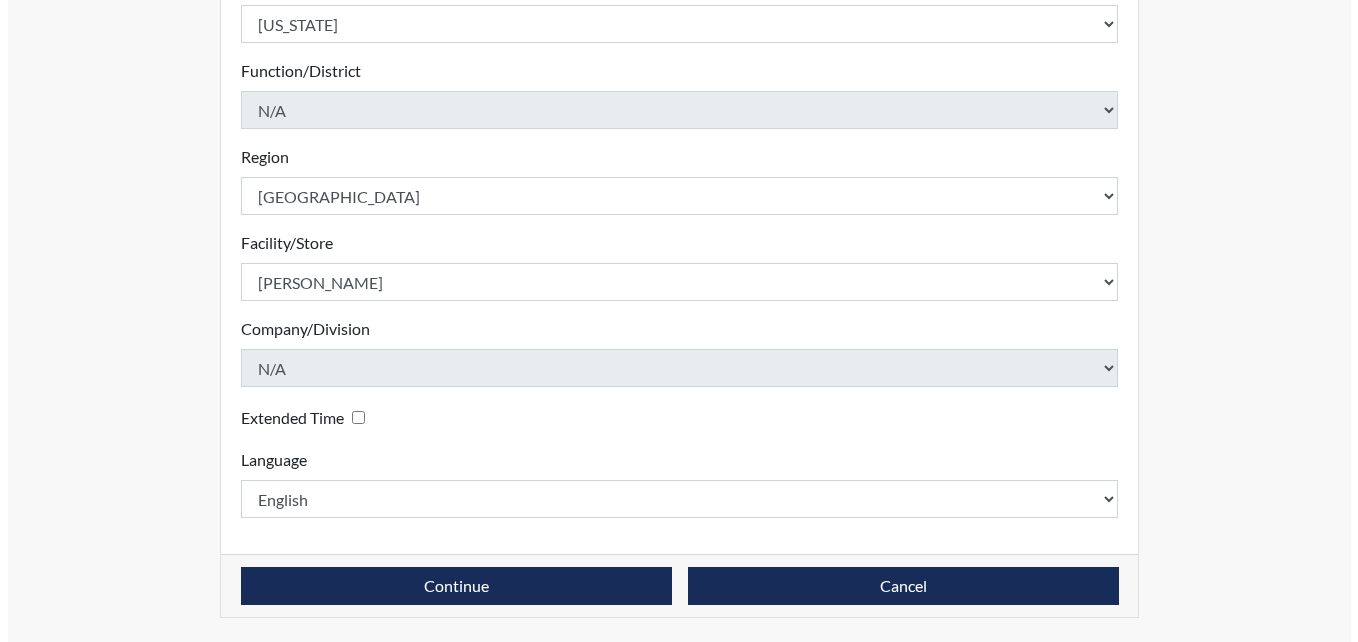 scroll, scrollTop: 0, scrollLeft: 0, axis: both 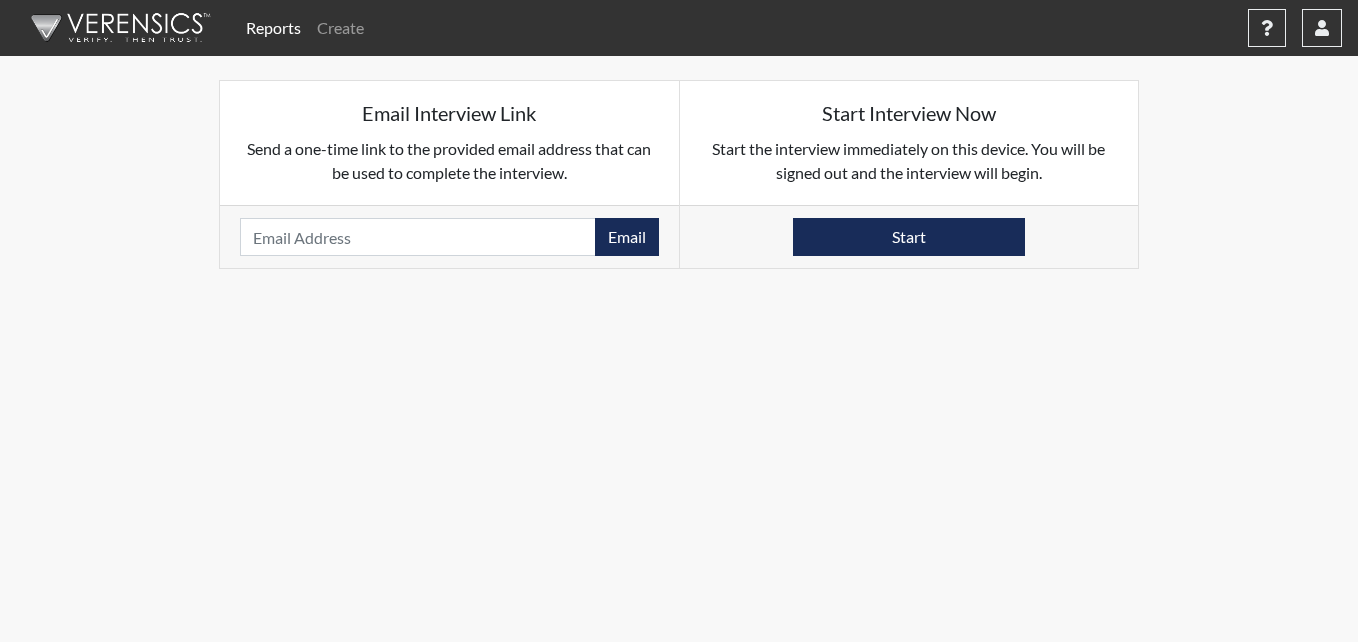 click on "Reports Create Help Center × Verensics Best Practices How to successfully use the Verensics platform. How to Start Interviewing This video instructs you how to start an interview, whether remotely or at your facility. Creating an Investigation  This video explains how to open investigations and add interviews to an investigation.  How to Edit Your Organization and Users  This video instructs you how to edit your organization's characteristics, including adding and editing your organization's users.  Dashboard Overview  This video instructs you in all of the functions and tools on the reports dashboard.  Viewing Reports  This video explains how to access/interpret/edit reports and describes all of the functionality and charts in the reports.  User [PERSON_NAME][EMAIL_ADDRESS][PERSON_NAME][DOMAIN_NAME] Organization [US_STATE] Department of Corrections Sign Out Email Interview Link  Send a one-time link to the provided email address that can be used to complete the interview.  Email  Please provide an email address.  Start Interview Now Start" at bounding box center [679, 321] 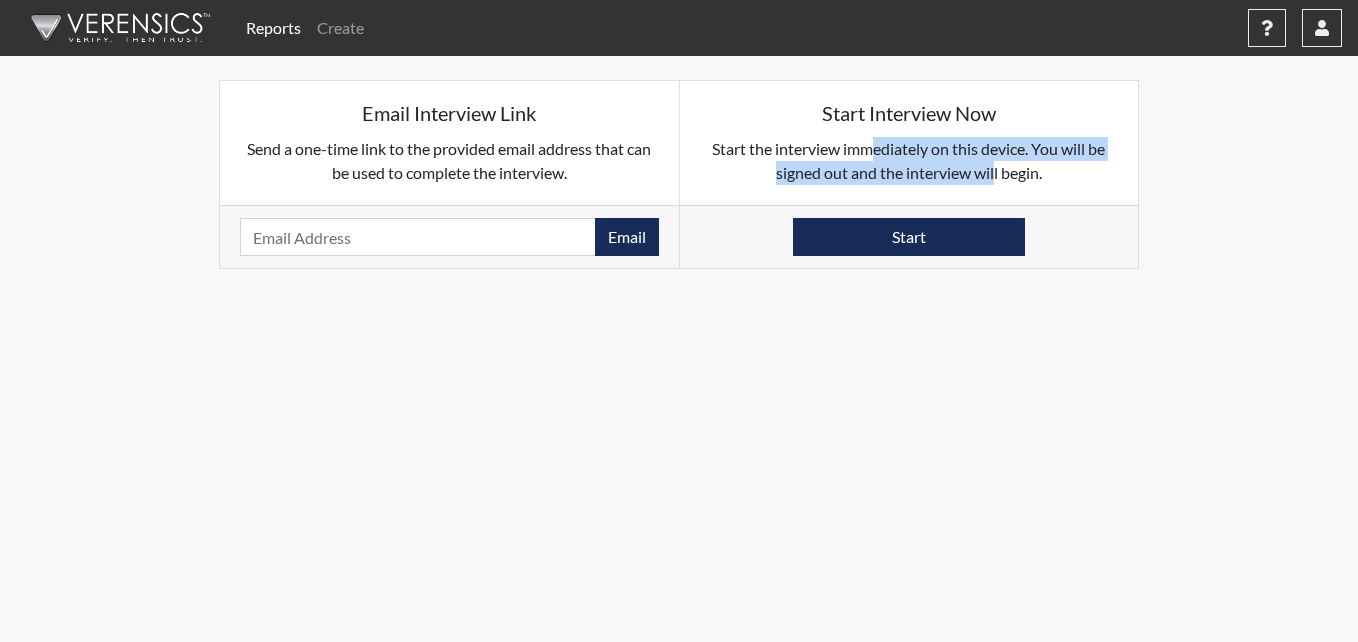 drag, startPoint x: 993, startPoint y: 198, endPoint x: 869, endPoint y: 159, distance: 129.98846 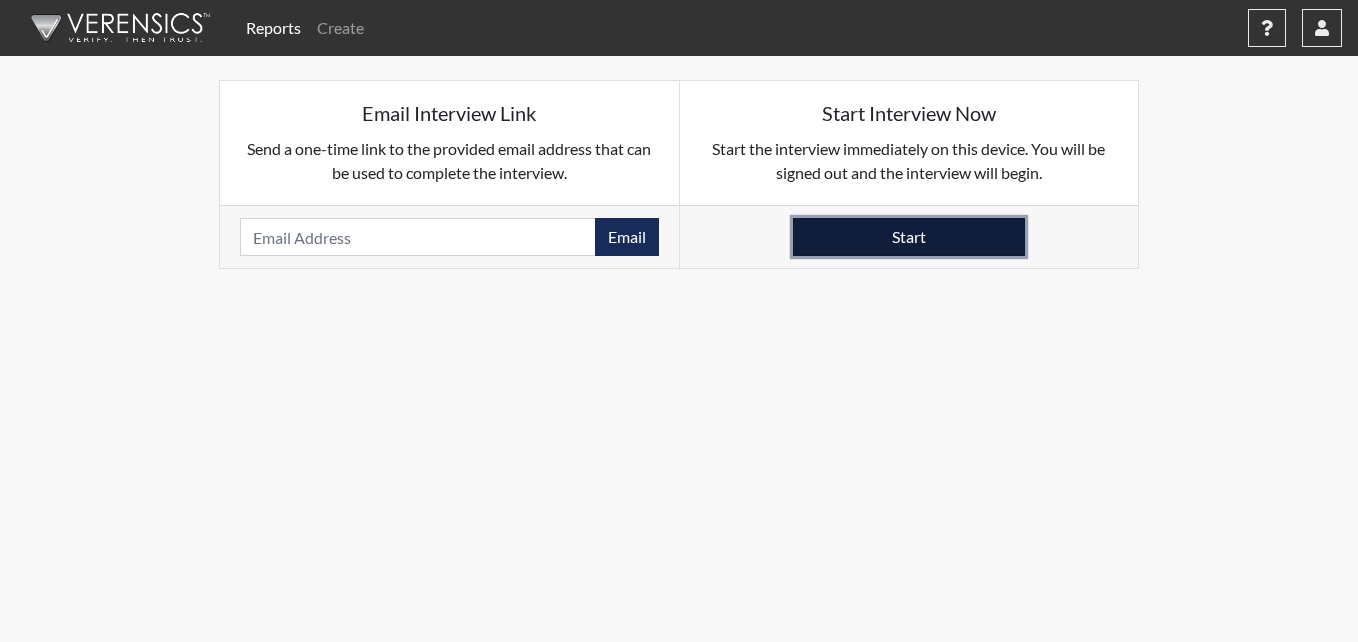 click on "Start" at bounding box center [909, 237] 